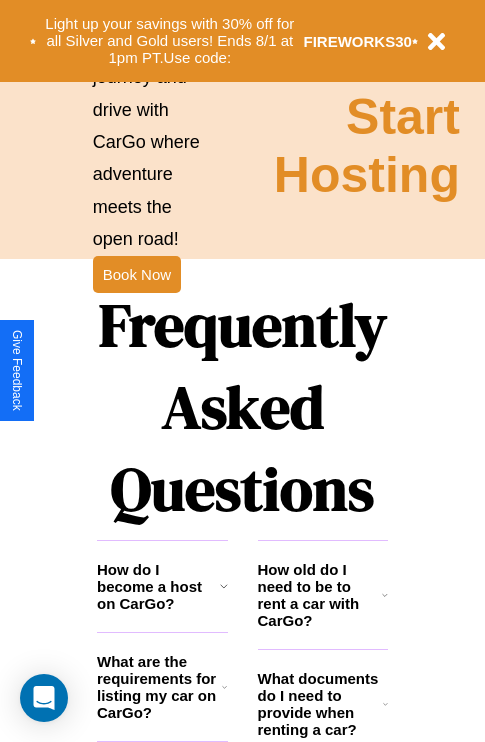 scroll, scrollTop: 2423, scrollLeft: 0, axis: vertical 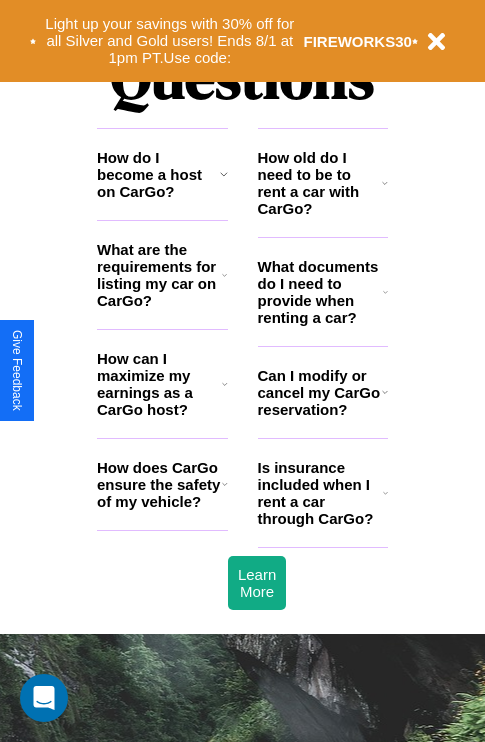 click 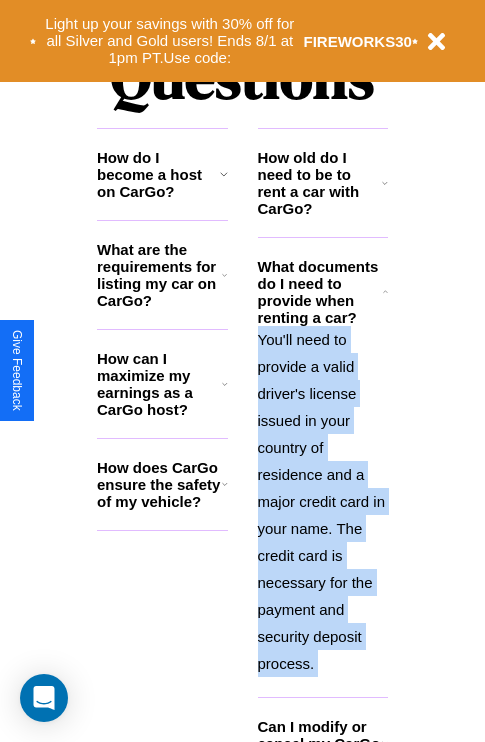 scroll, scrollTop: 2503, scrollLeft: 0, axis: vertical 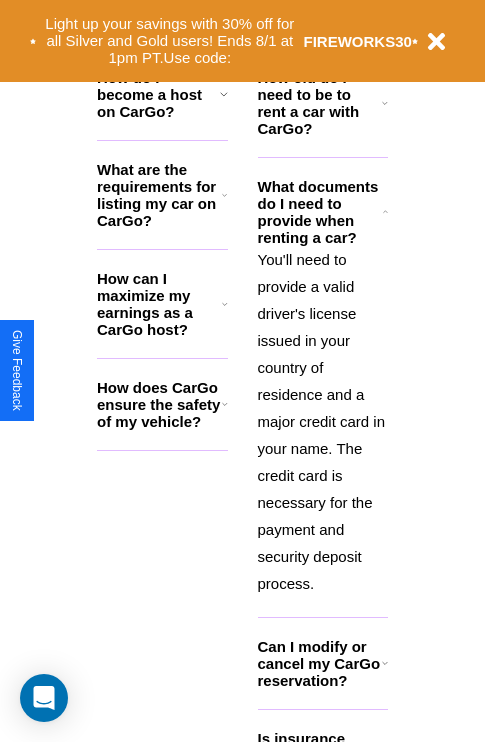 click on "Can I modify or cancel my CarGo reservation?" at bounding box center [320, 663] 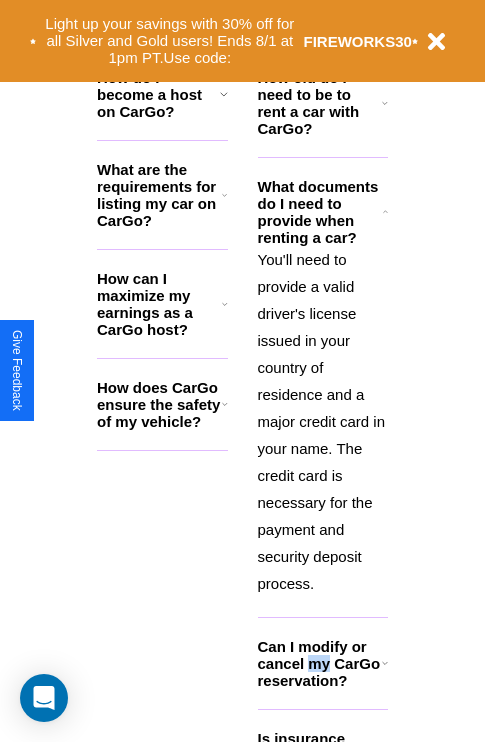 click on "Can I modify or cancel my CarGo reservation?" at bounding box center [320, 663] 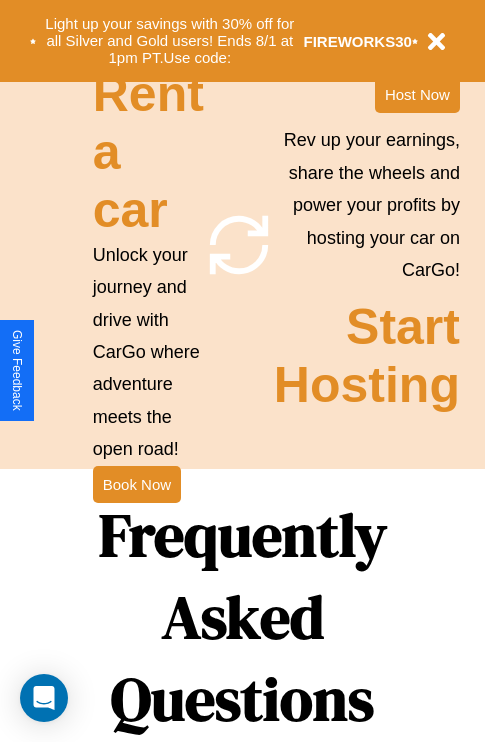 scroll, scrollTop: 1285, scrollLeft: 0, axis: vertical 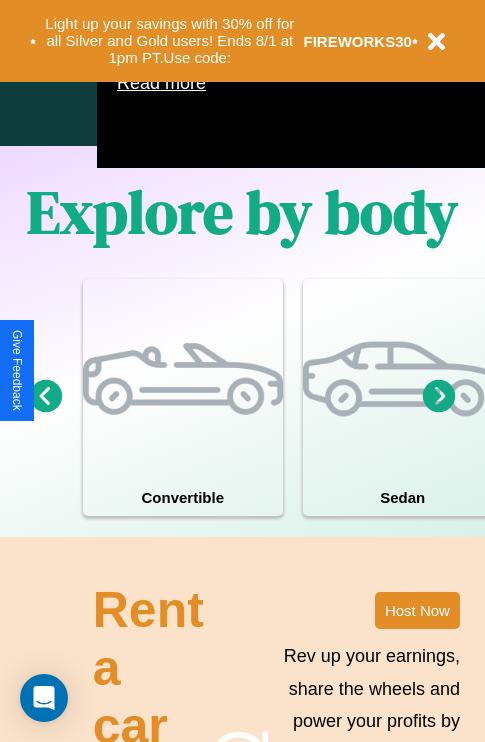 click 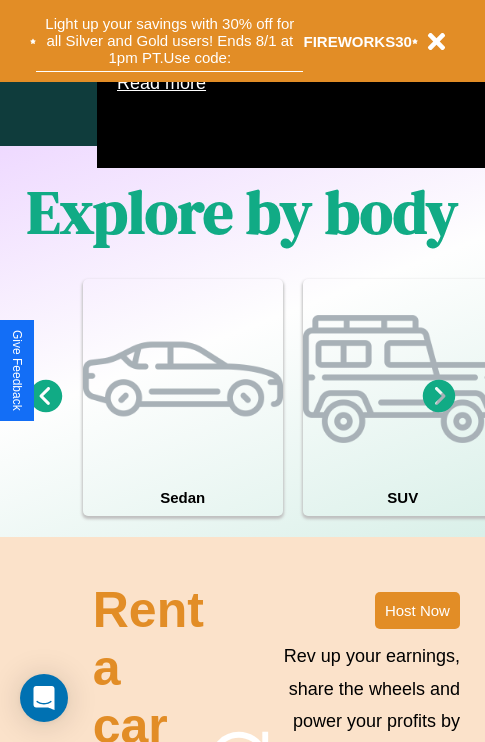click on "Light up your savings with 30% off for all Silver and Gold users! Ends 8/1 at 1pm PT.  Use code:" at bounding box center [169, 41] 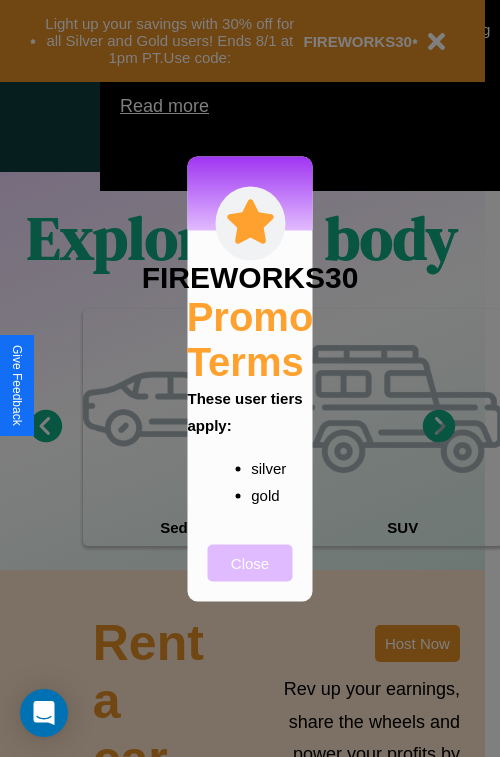 click on "Close" at bounding box center [250, 562] 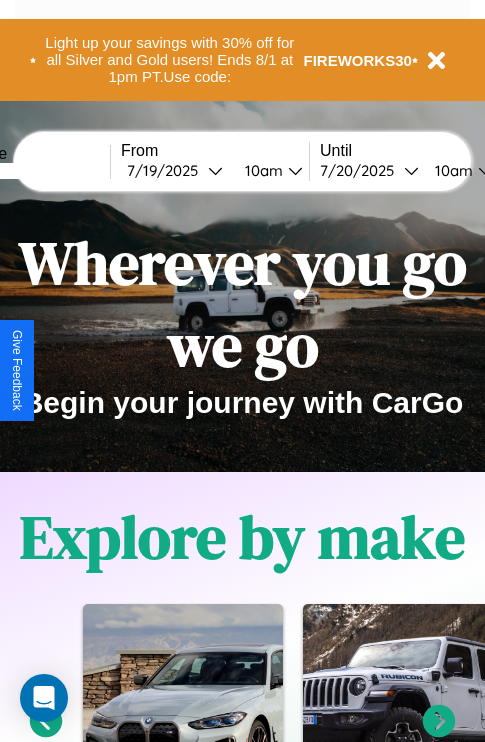 scroll, scrollTop: 0, scrollLeft: 0, axis: both 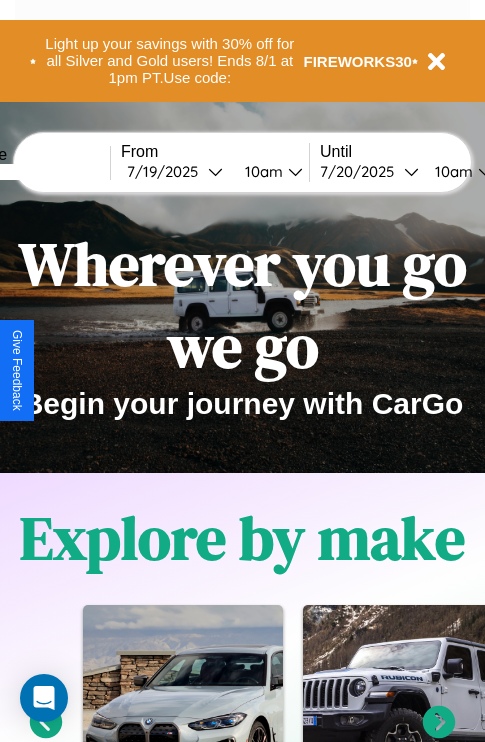 click at bounding box center [35, 172] 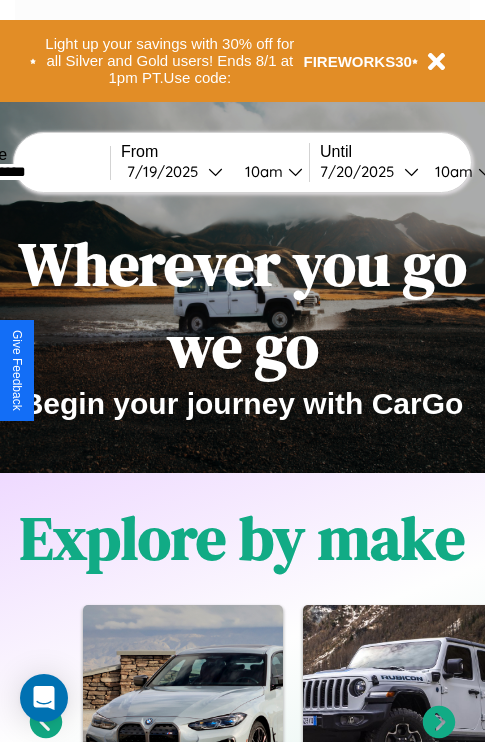 type on "**********" 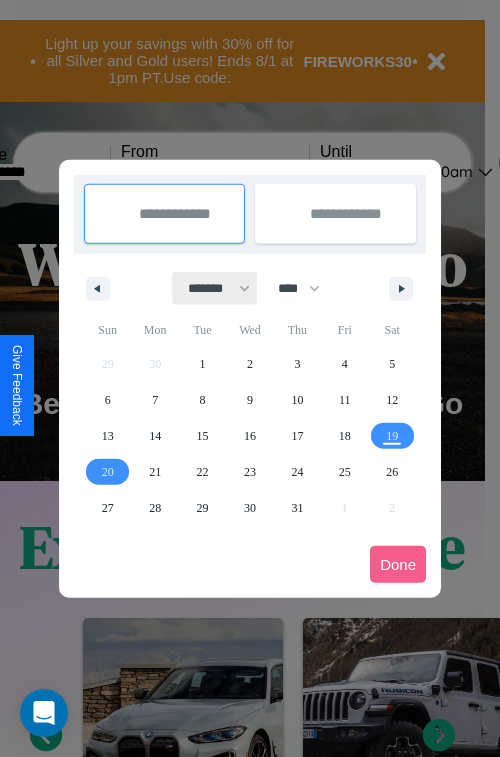 click on "******* ******** ***** ***** *** **** **** ****** ********* ******* ******** ********" at bounding box center [215, 288] 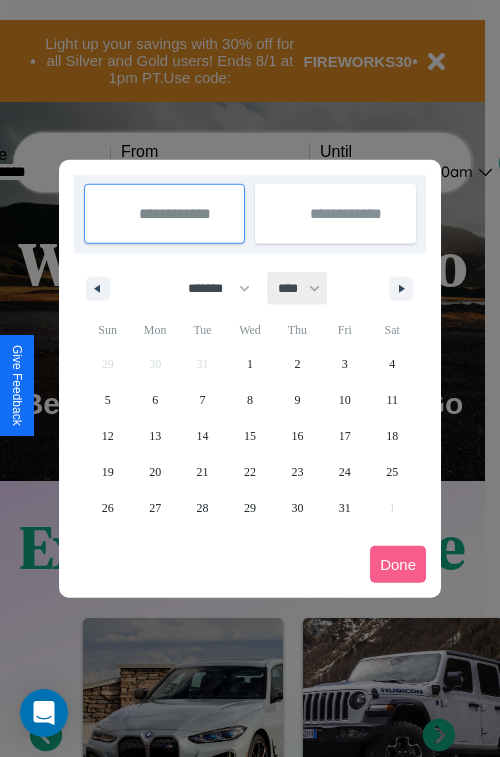 click on "**** **** **** **** **** **** **** **** **** **** **** **** **** **** **** **** **** **** **** **** **** **** **** **** **** **** **** **** **** **** **** **** **** **** **** **** **** **** **** **** **** **** **** **** **** **** **** **** **** **** **** **** **** **** **** **** **** **** **** **** **** **** **** **** **** **** **** **** **** **** **** **** **** **** **** **** **** **** **** **** **** **** **** **** **** **** **** **** **** **** **** **** **** **** **** **** **** **** **** **** **** **** **** **** **** **** **** **** **** **** **** **** **** **** **** **** **** **** **** **** ****" at bounding box center (298, 288) 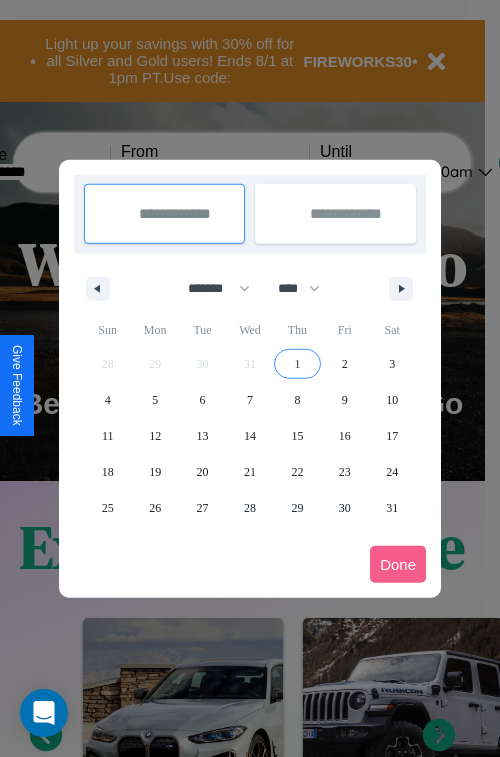 click on "1" at bounding box center (297, 364) 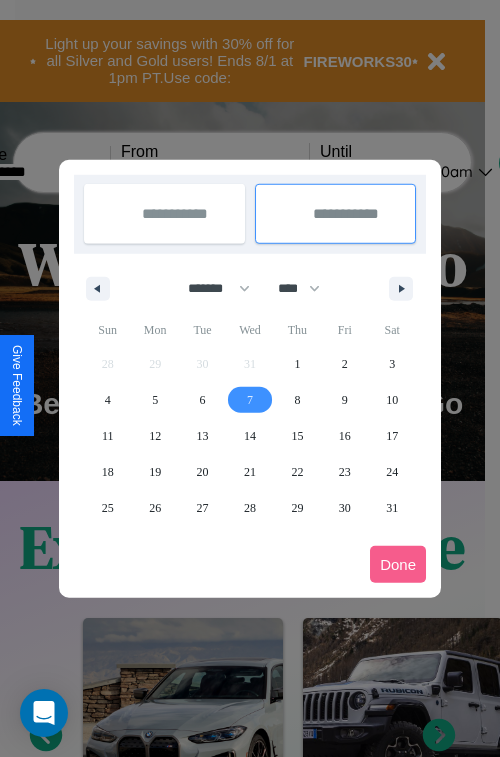 click on "7" at bounding box center (250, 400) 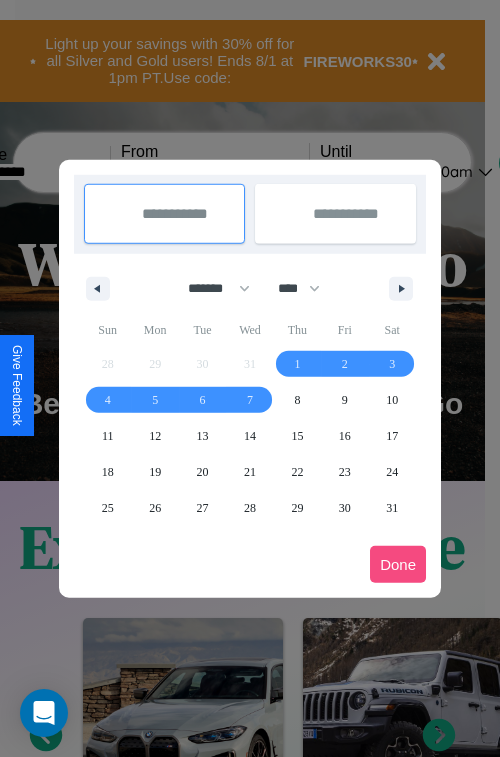 click on "Done" at bounding box center (398, 564) 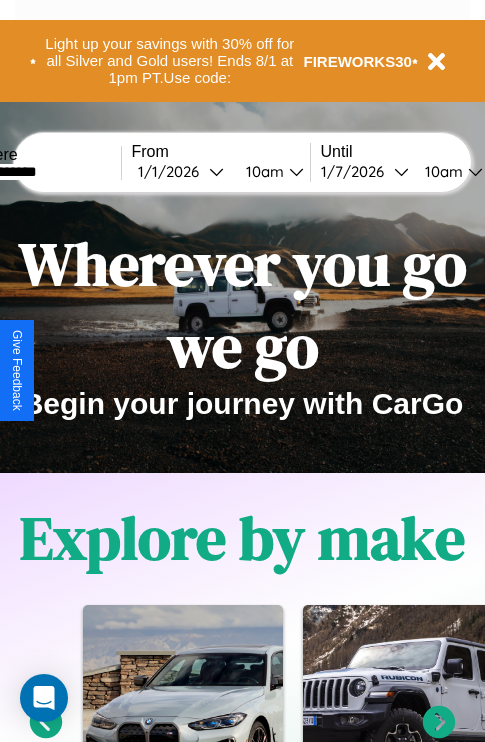 scroll, scrollTop: 0, scrollLeft: 64, axis: horizontal 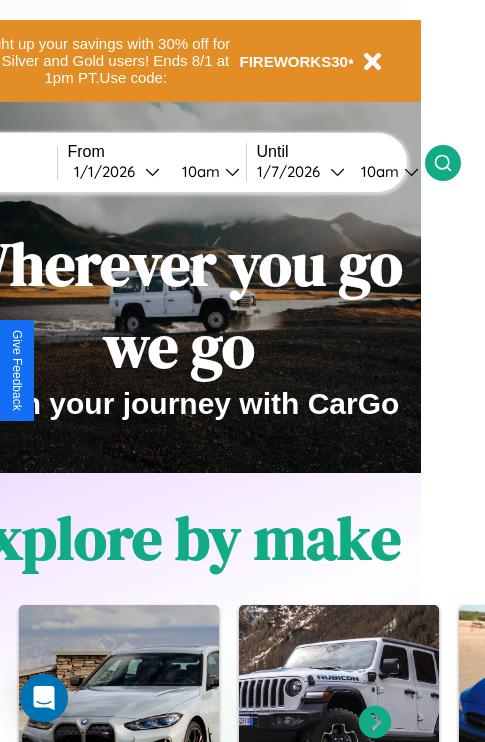 click 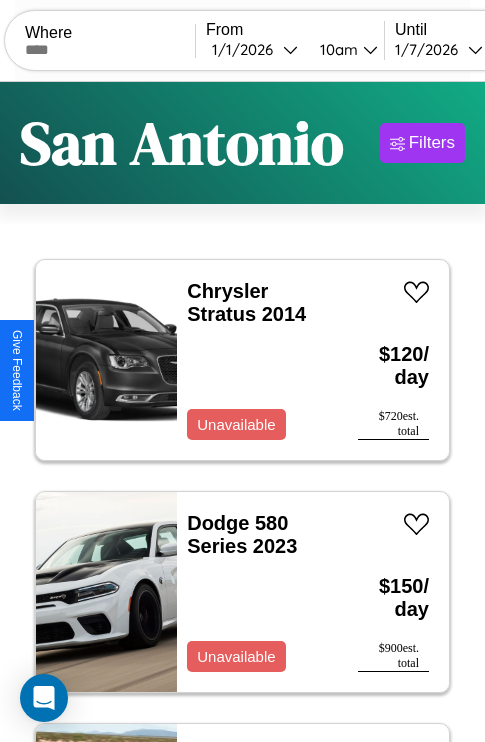 scroll, scrollTop: 50, scrollLeft: 0, axis: vertical 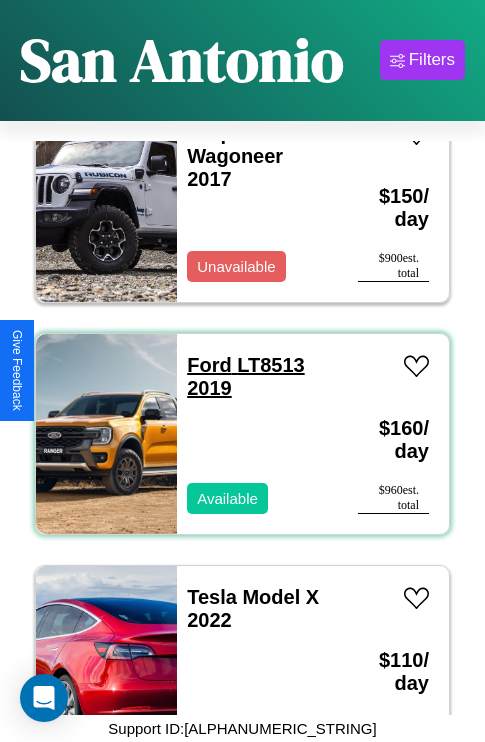 click on "Ford   LT8513   2019" at bounding box center [245, 376] 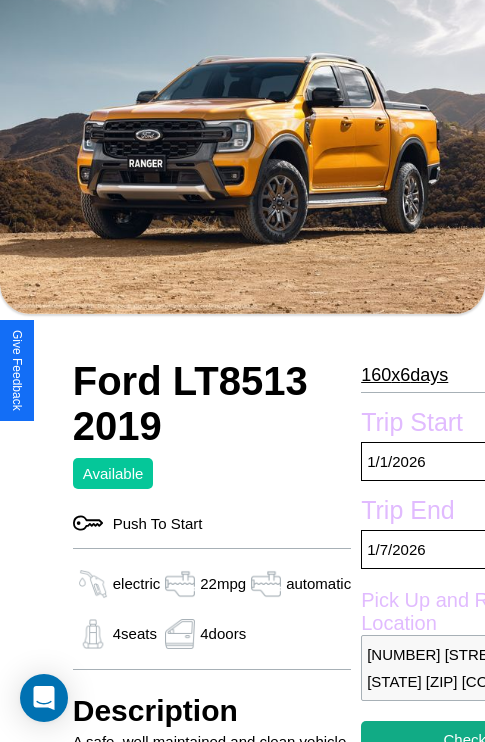 scroll, scrollTop: 133, scrollLeft: 0, axis: vertical 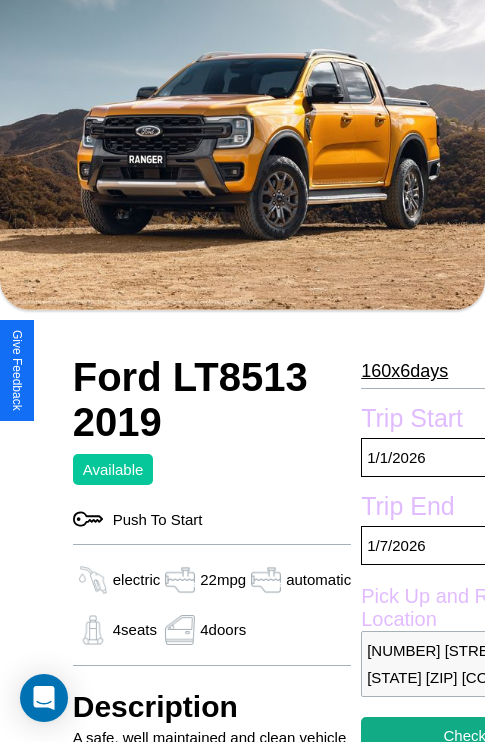 click on "160  x  6  days" at bounding box center (404, 371) 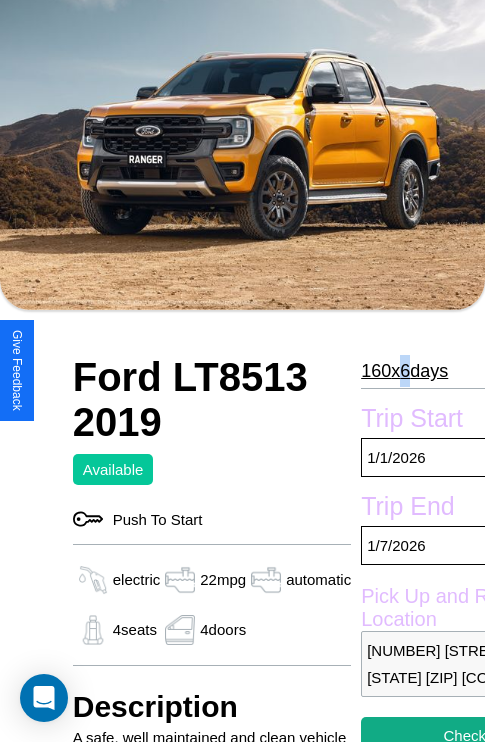 click on "160  x  6  days" at bounding box center [404, 371] 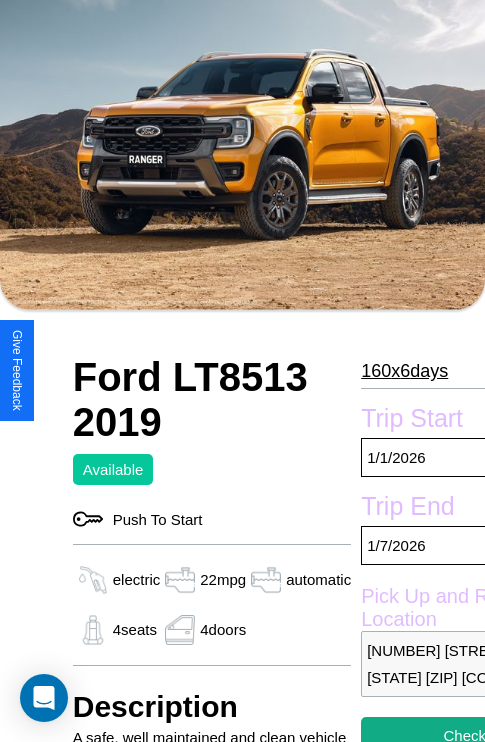 click on "160  x  6  days" at bounding box center (404, 371) 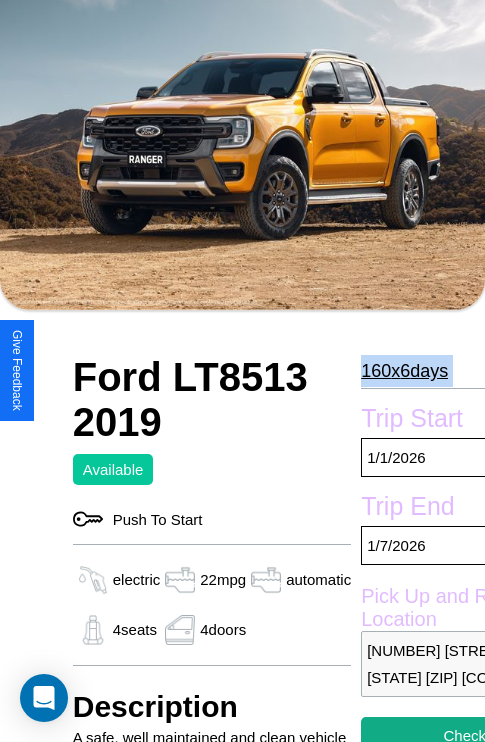 click on "160  x  6  days" at bounding box center [404, 371] 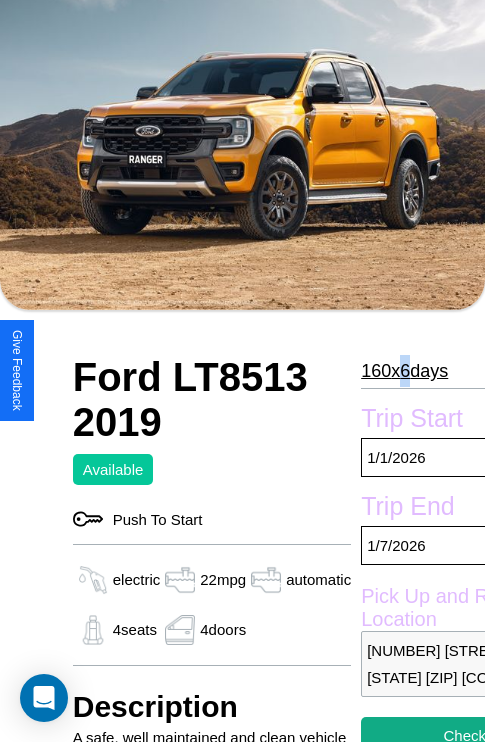click on "160  x  6  days" at bounding box center (404, 371) 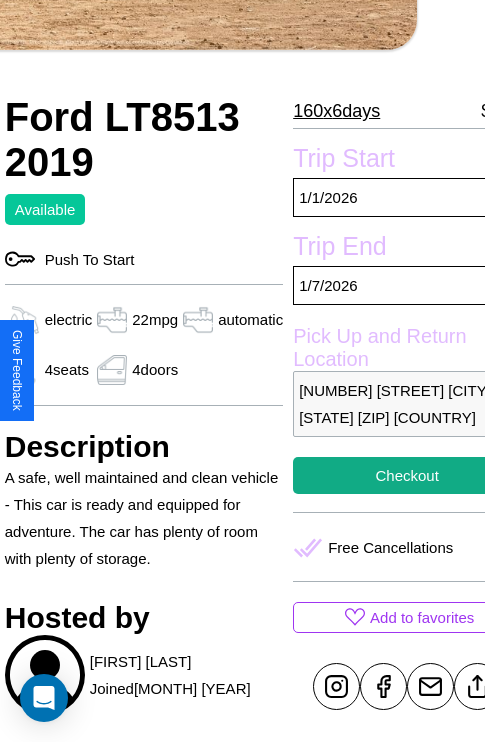 scroll, scrollTop: 497, scrollLeft: 96, axis: both 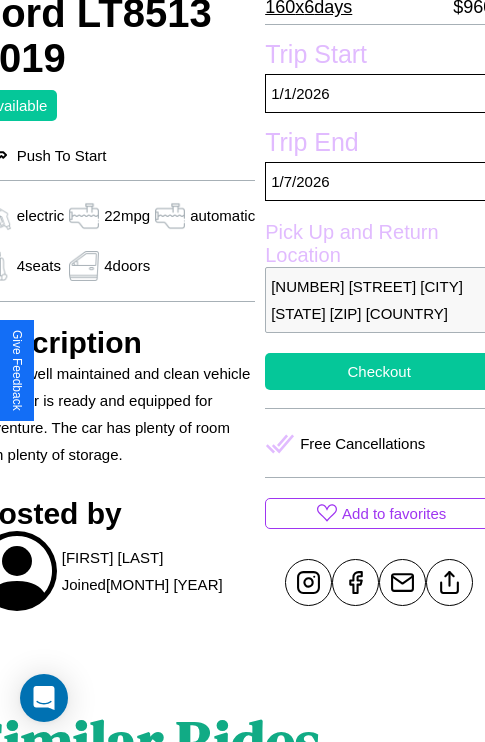 click on "Checkout" at bounding box center [379, 371] 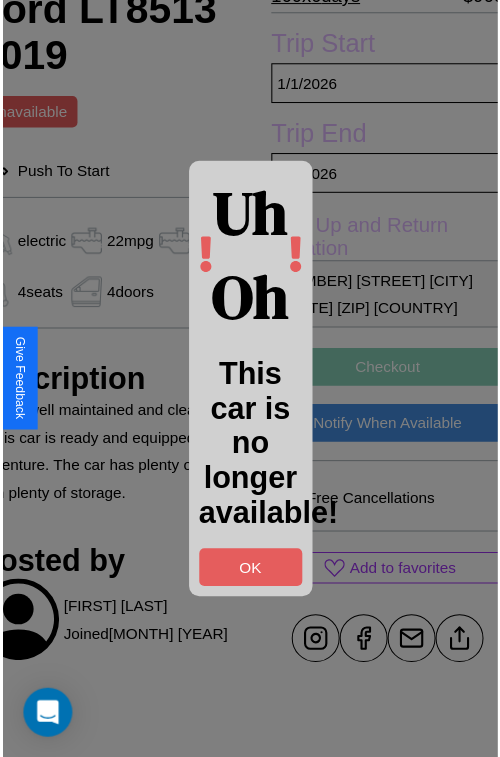 scroll, scrollTop: 504, scrollLeft: 96, axis: both 